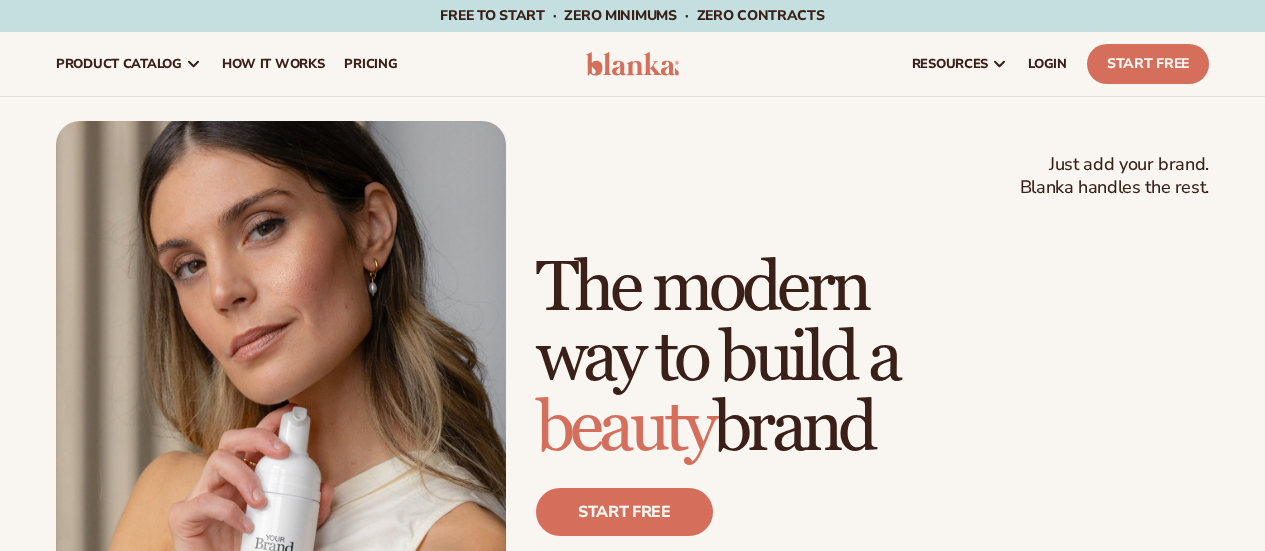 scroll, scrollTop: 0, scrollLeft: 0, axis: both 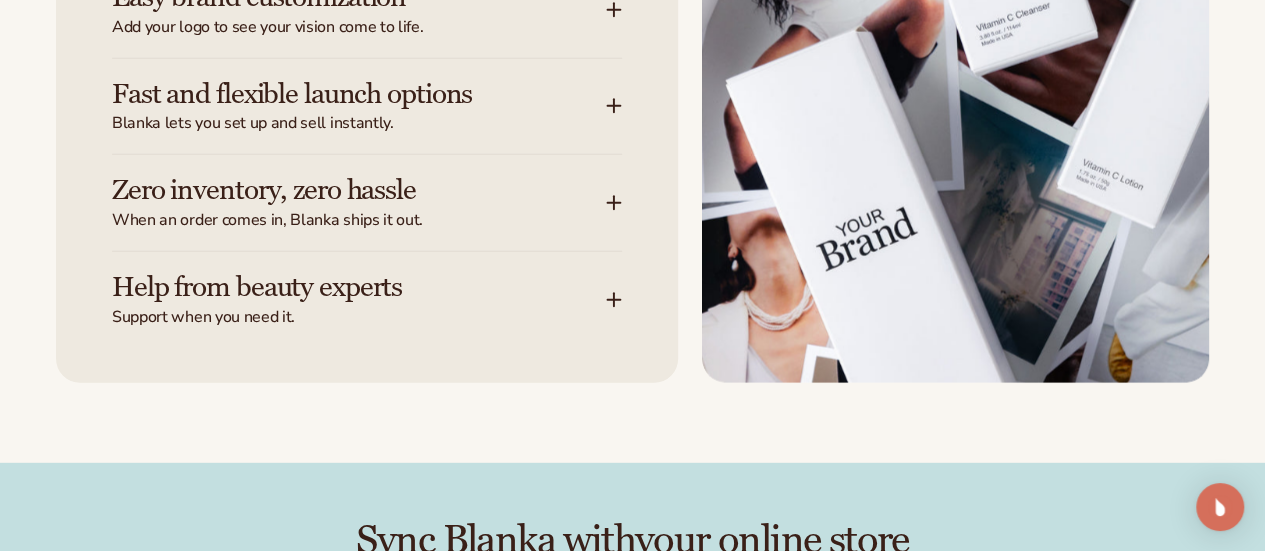 click on "Ready-to-sell products" at bounding box center [329, -100] 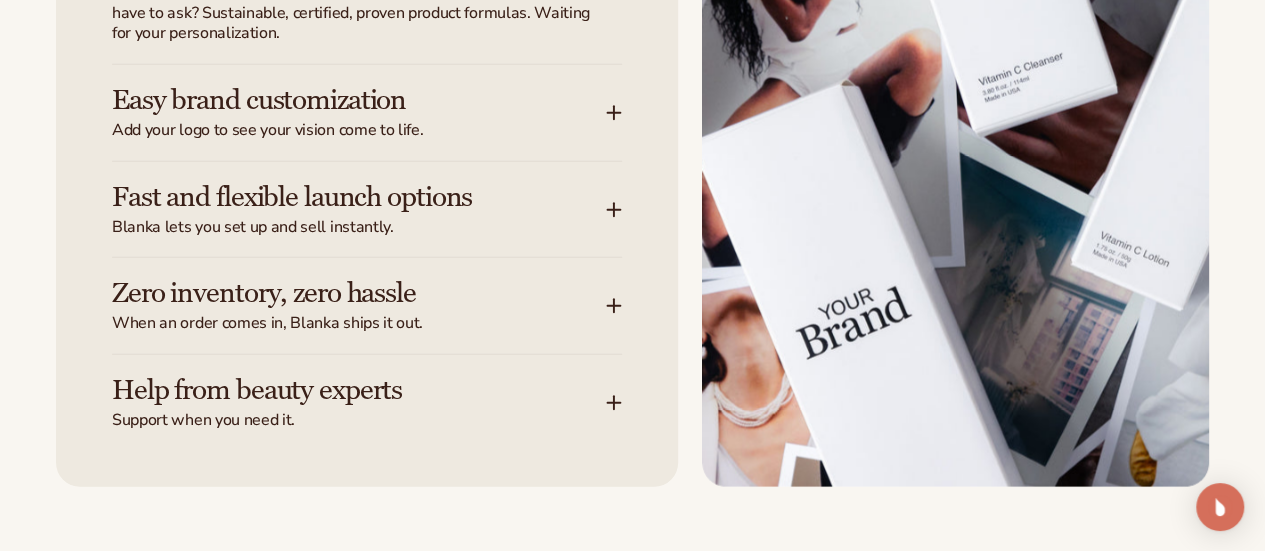 click on "Choose from over 450 high-quality private label cosmetic products  across skin care, hair care, and more. It's 2025, do you even have to ask? Sustainable, certified, proven product formulas. Waiting for your personalization." at bounding box center (355, 2) 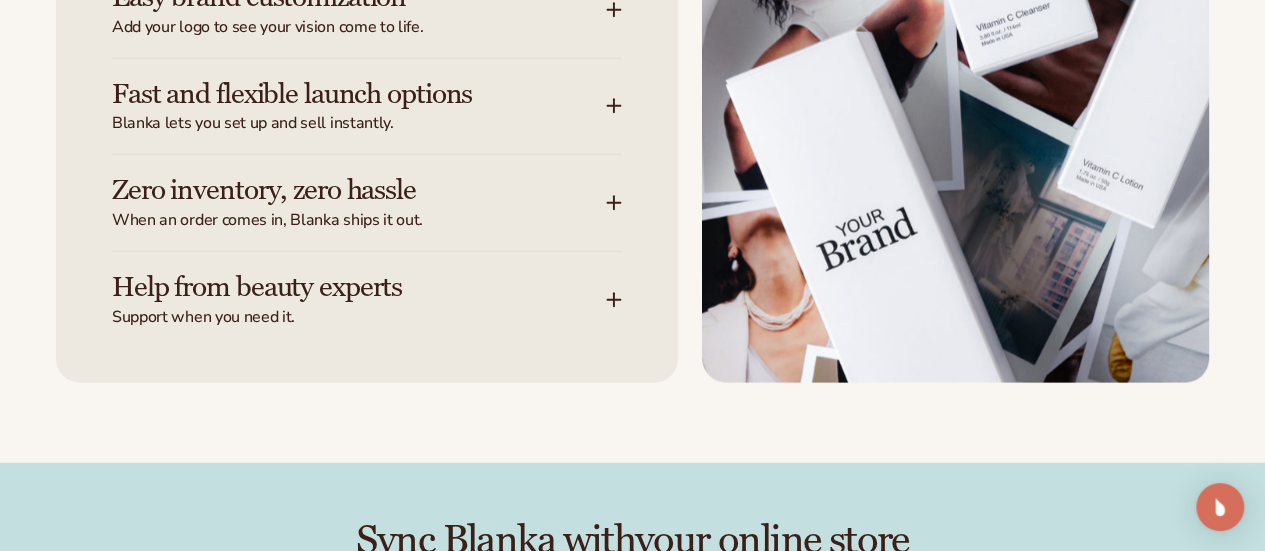 click on "Your dream line starts here." at bounding box center [359, -70] 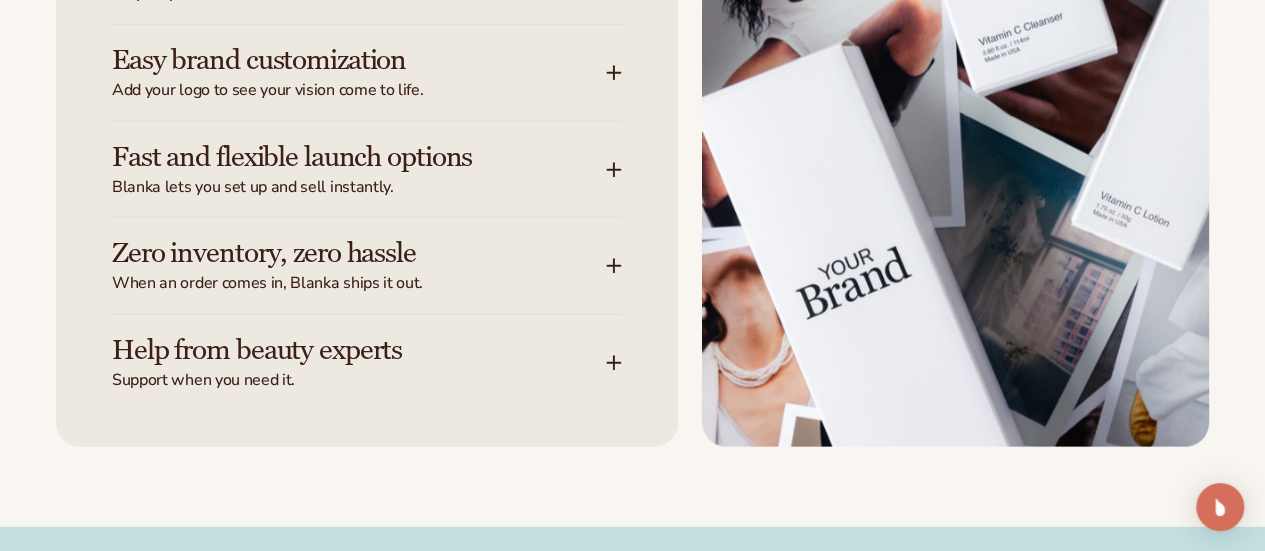 scroll, scrollTop: 2720, scrollLeft: 0, axis: vertical 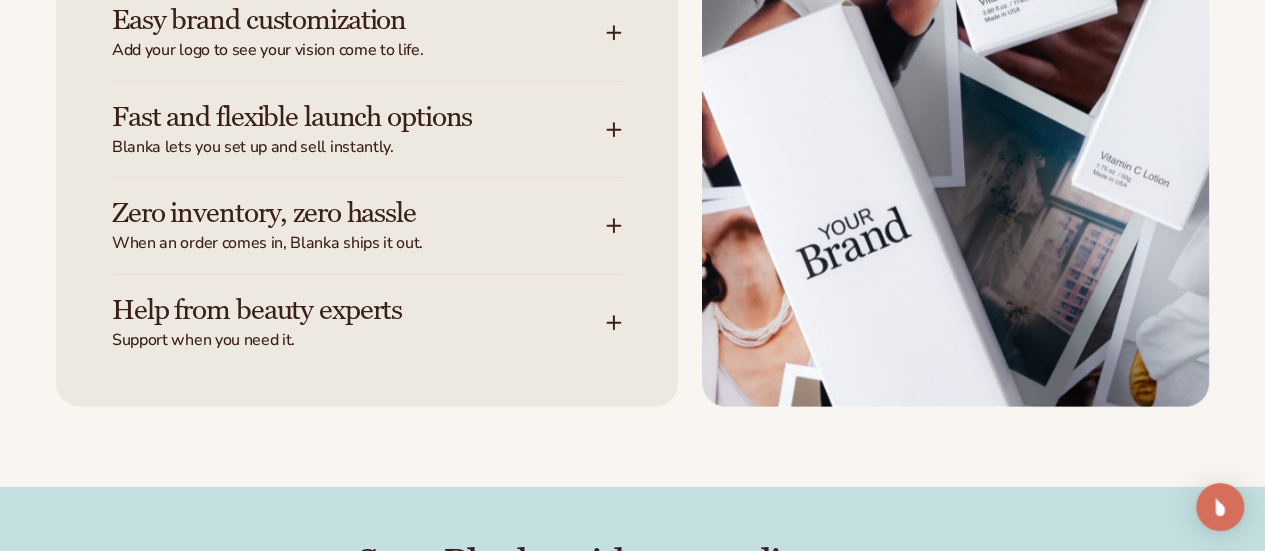 click on "Easy brand customization" at bounding box center (329, 20) 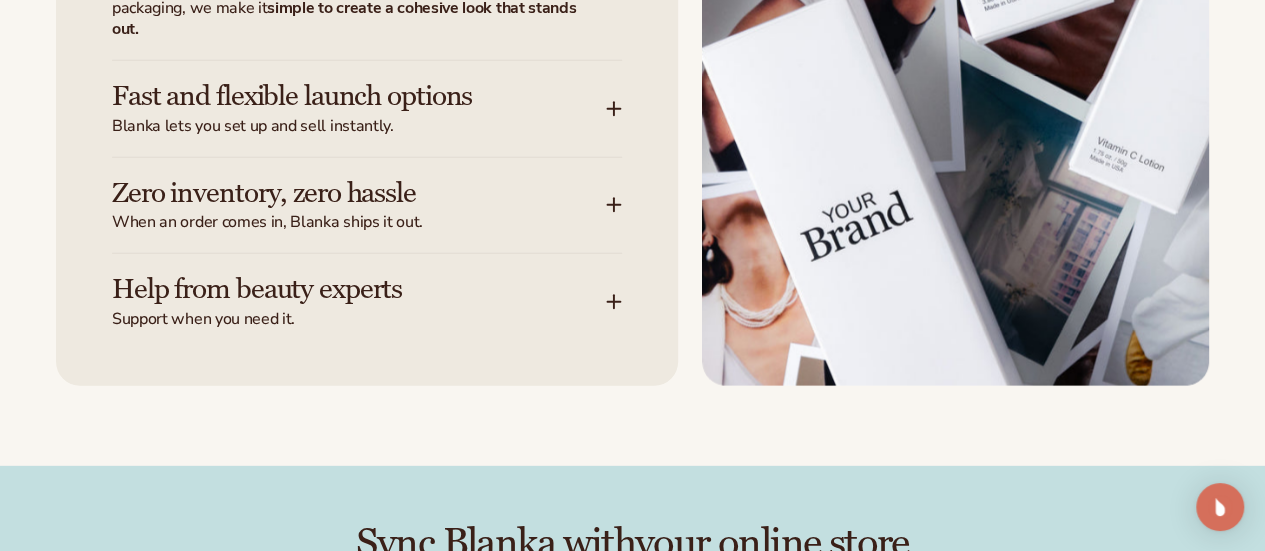 click on "simple to create a cohesive look that stands out." at bounding box center (344, 18) 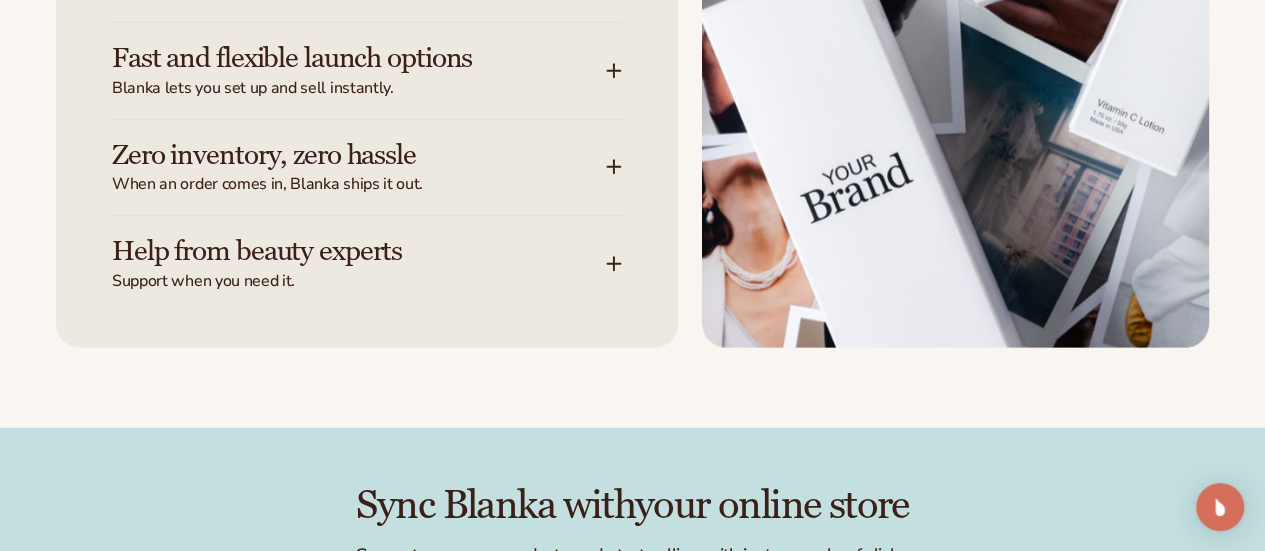 scroll, scrollTop: 2760, scrollLeft: 0, axis: vertical 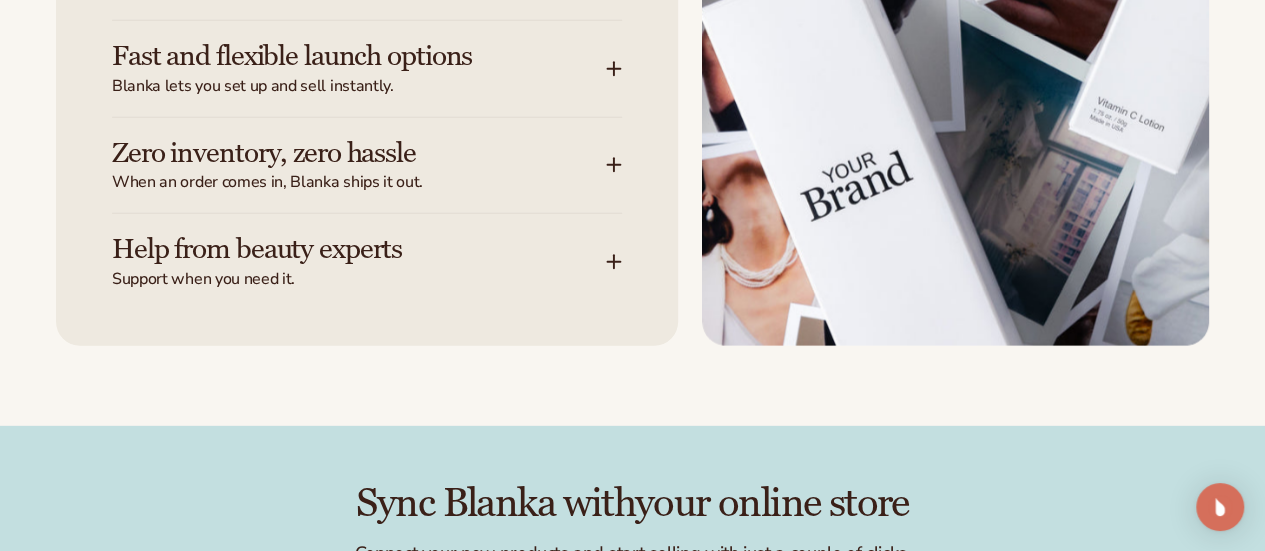 click on "Fast and flexible launch options
Blanka lets you set up and sell instantly." at bounding box center [367, 69] 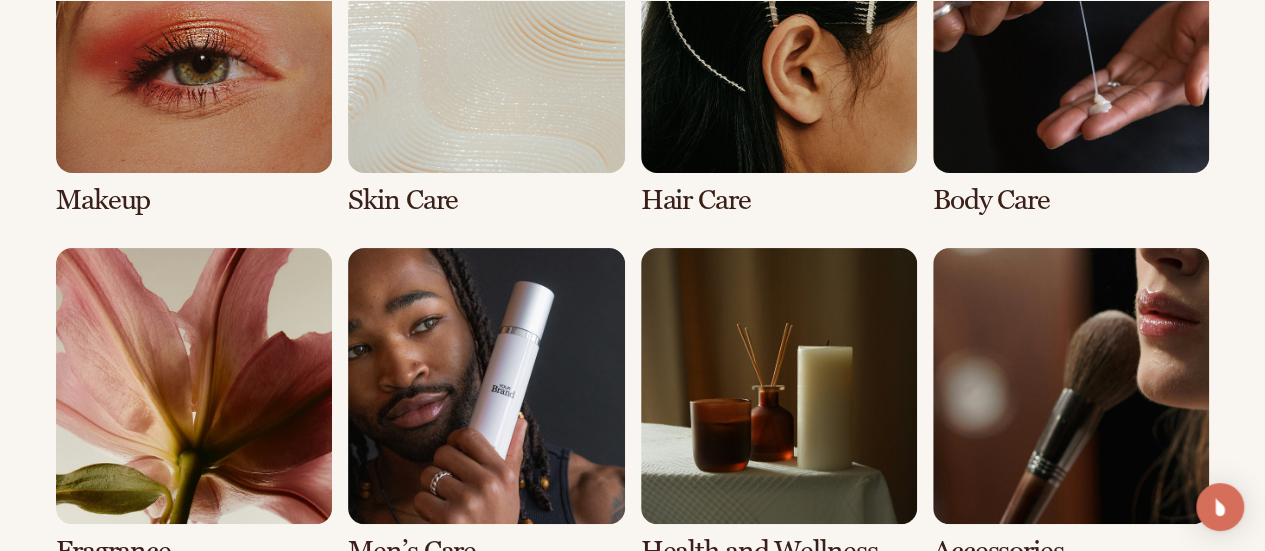 scroll, scrollTop: 3840, scrollLeft: 0, axis: vertical 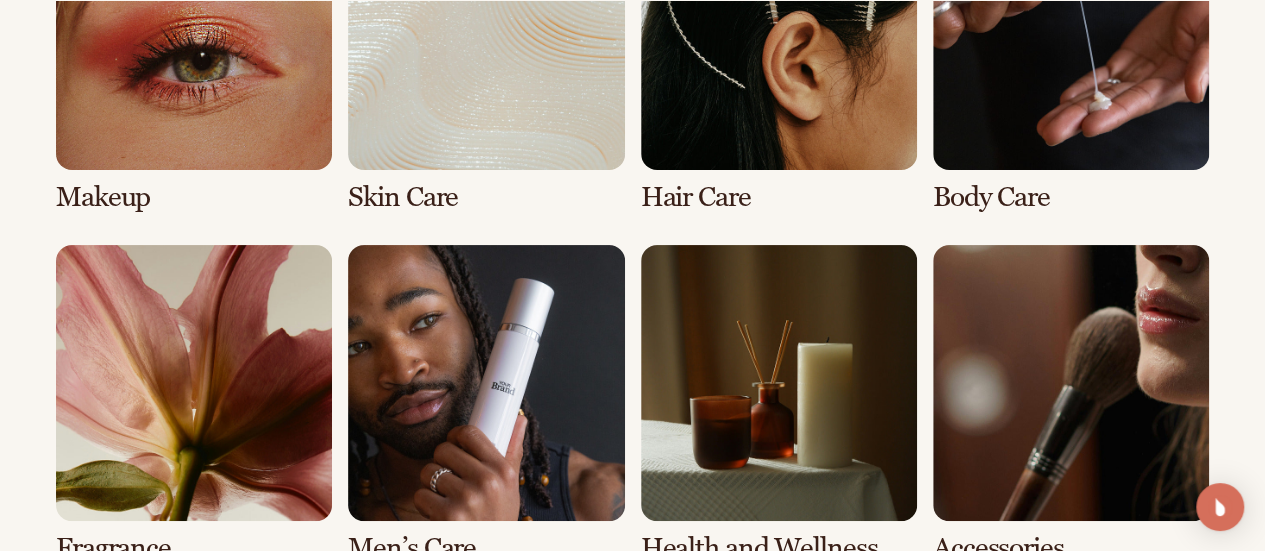click at bounding box center (194, 53) 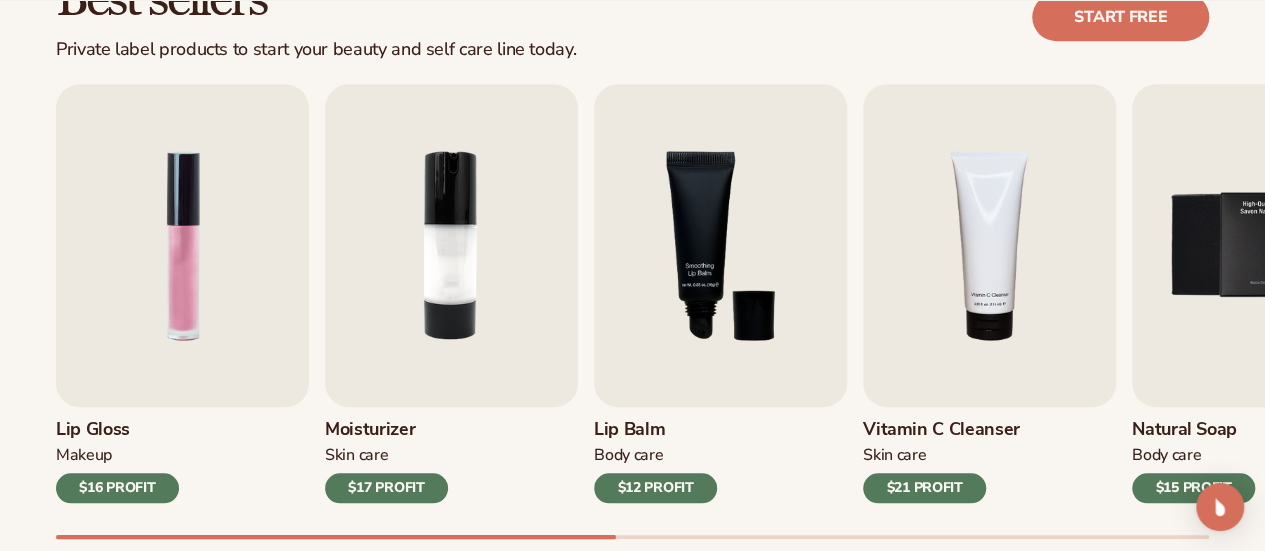 scroll, scrollTop: 620, scrollLeft: 0, axis: vertical 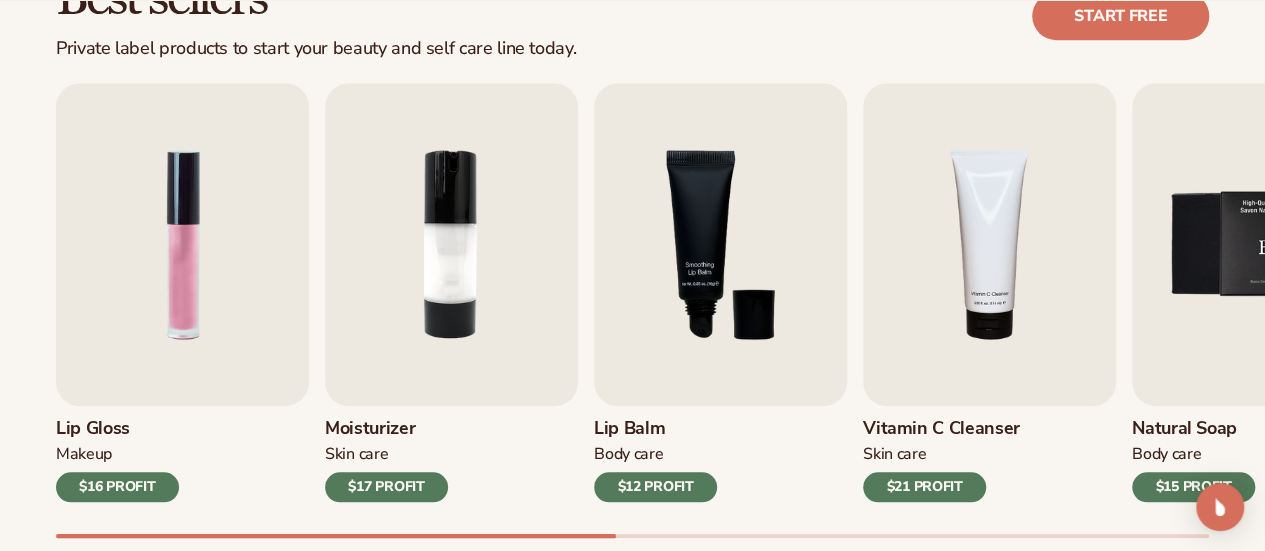click at bounding box center [1258, 244] 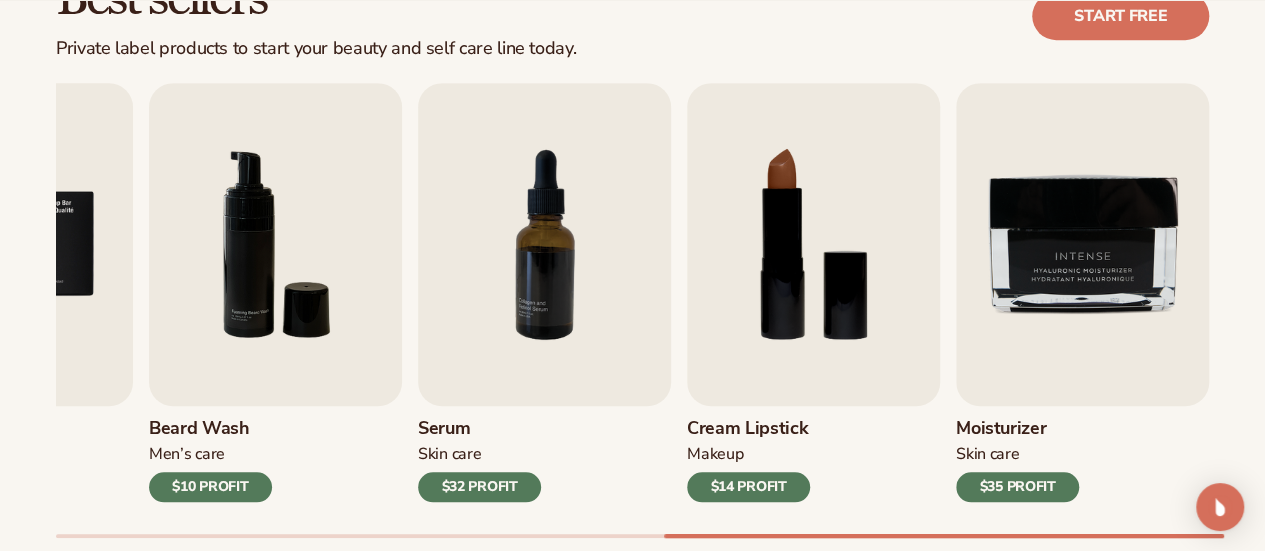 click on "Skip to content
Free to start · ZERO minimums · ZERO contracts ·
Free to start · ZERO minimums · ZERO contracts ·
Free to start · ZERO minimums · ZERO contracts ·
Free to start · ZERO minimums · ZERO contracts ·
Free to start · ZERO minimums · ZERO contracts ·
Free to start · ZERO minimums · ZERO contracts ·" at bounding box center (632, -345) 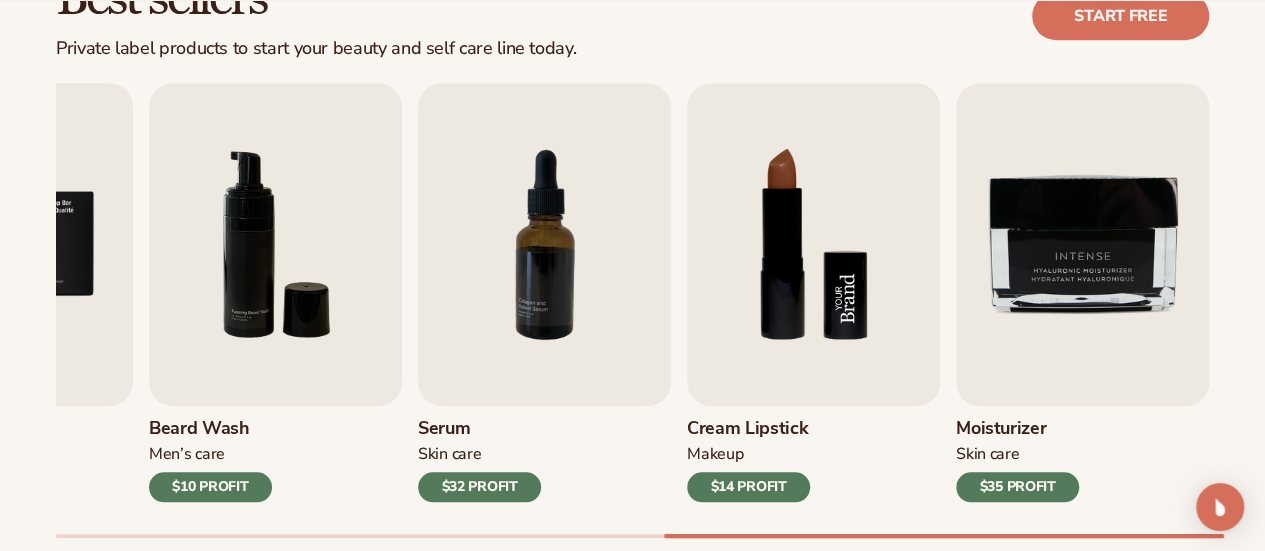 click at bounding box center [813, 244] 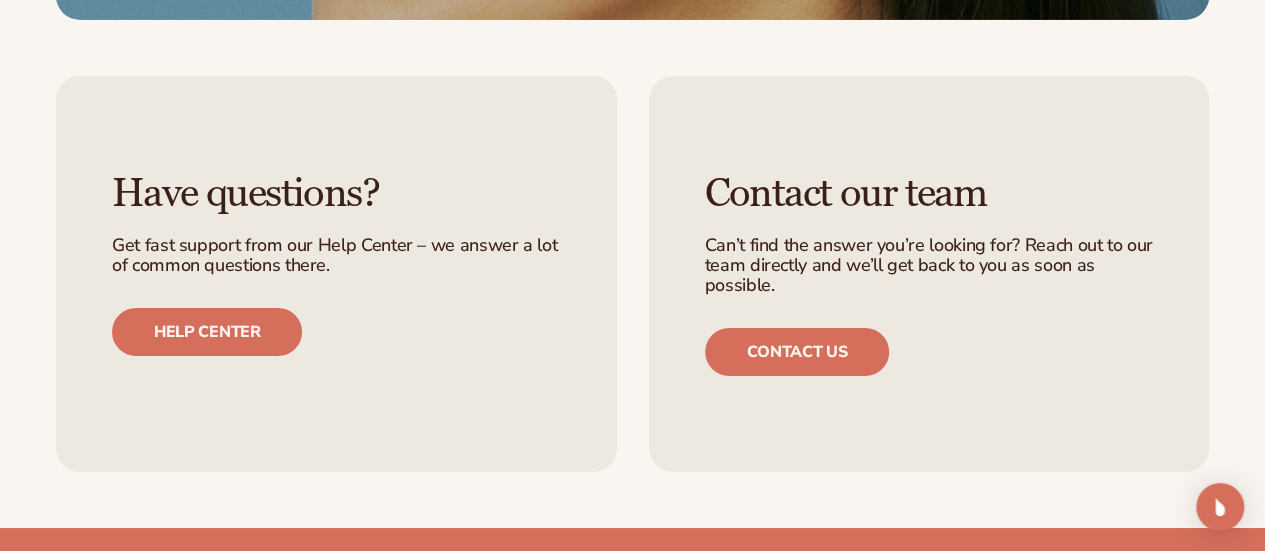 scroll, scrollTop: 3460, scrollLeft: 0, axis: vertical 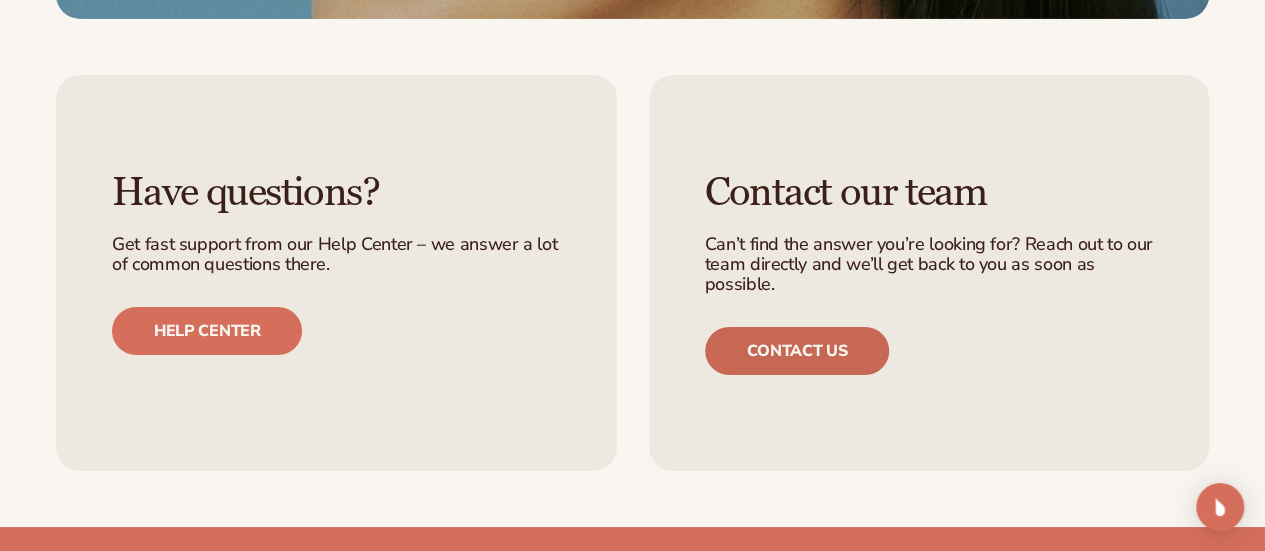 click on "Contact us" at bounding box center (797, 351) 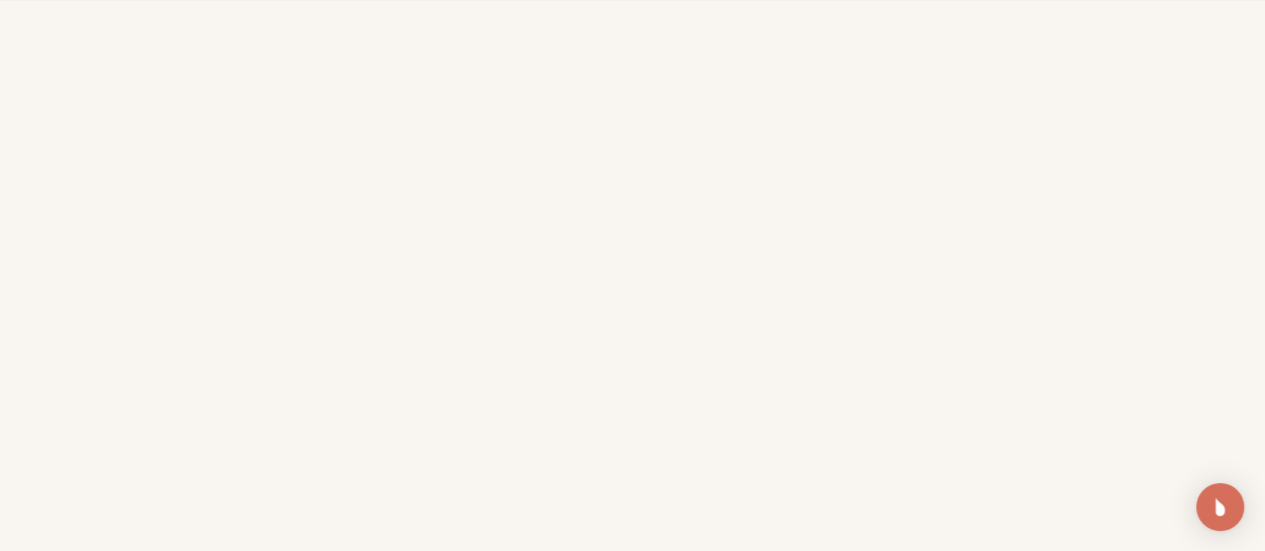 scroll, scrollTop: 600, scrollLeft: 0, axis: vertical 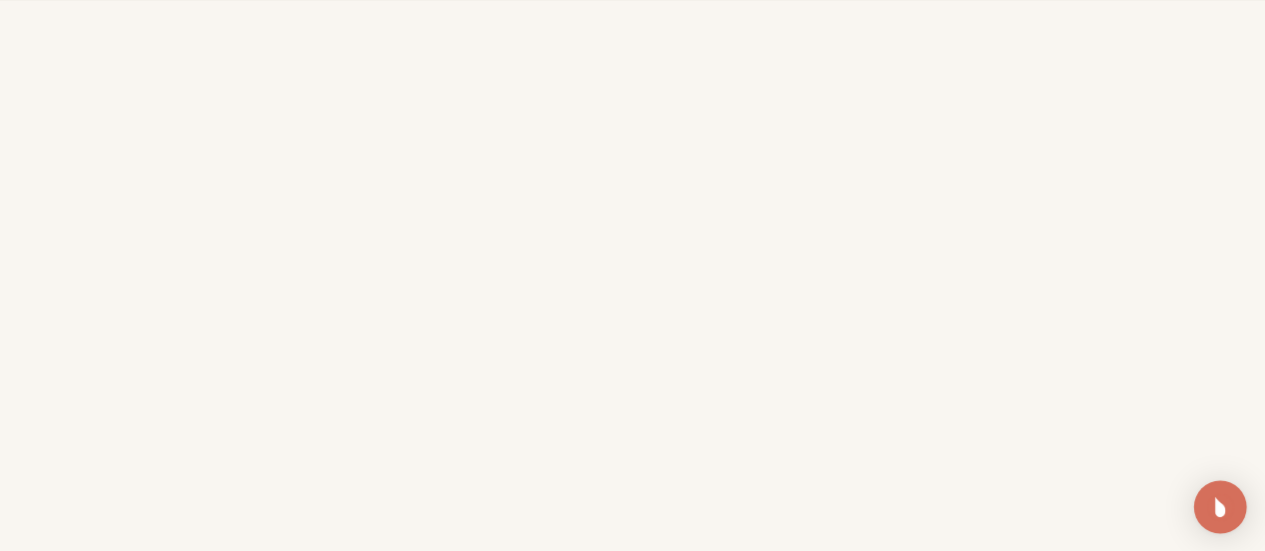 click at bounding box center (1220, 507) 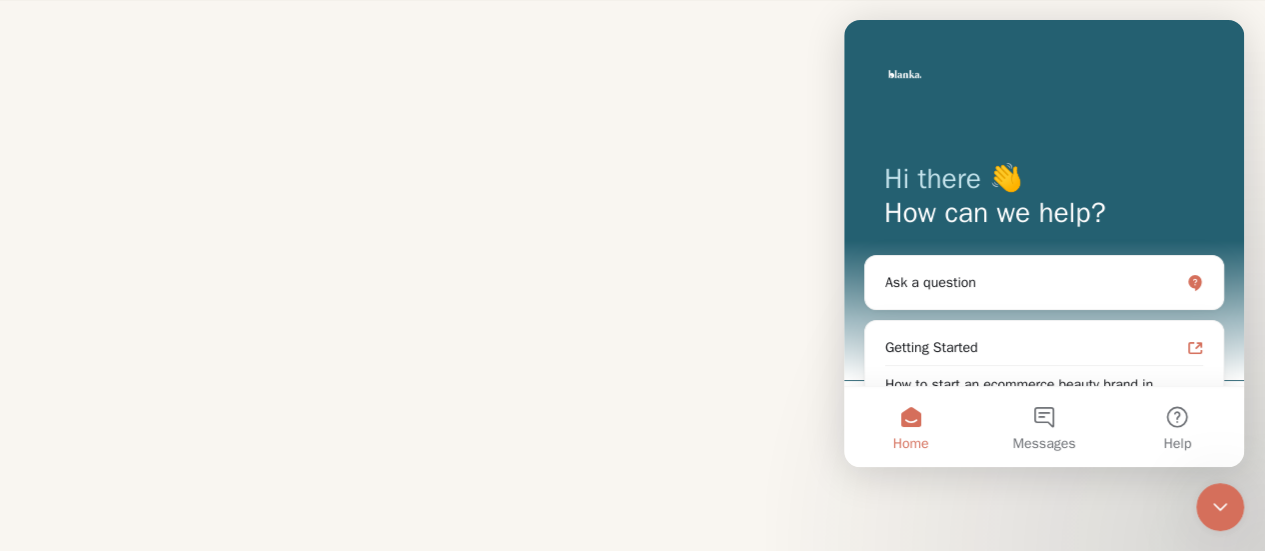 scroll, scrollTop: 0, scrollLeft: 0, axis: both 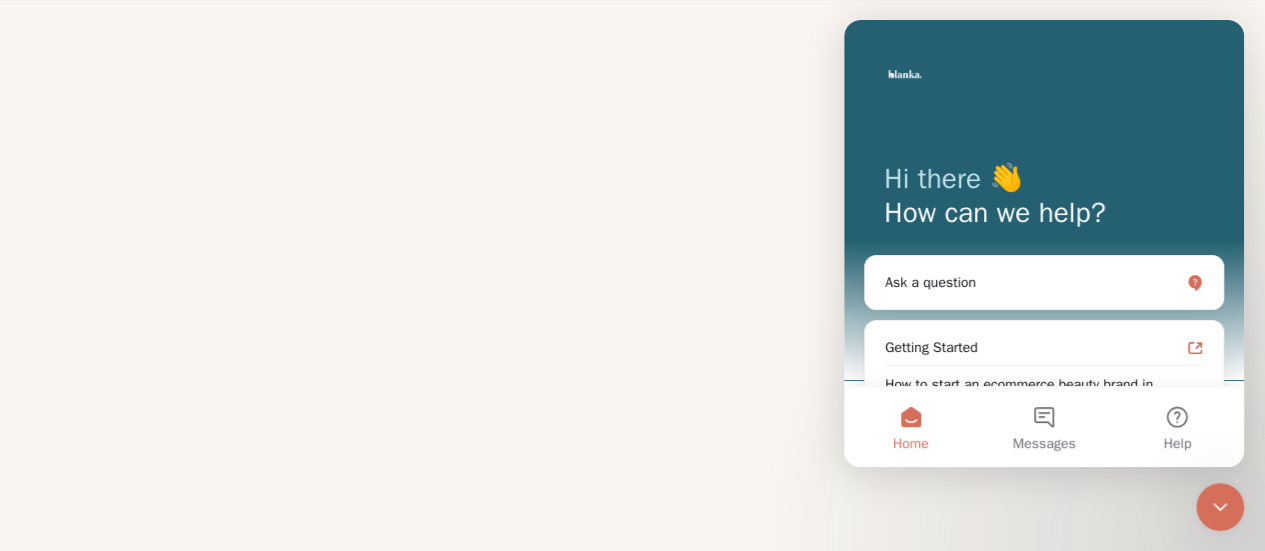 drag, startPoint x: 1221, startPoint y: 259, endPoint x: 1227, endPoint y: 283, distance: 24.738634 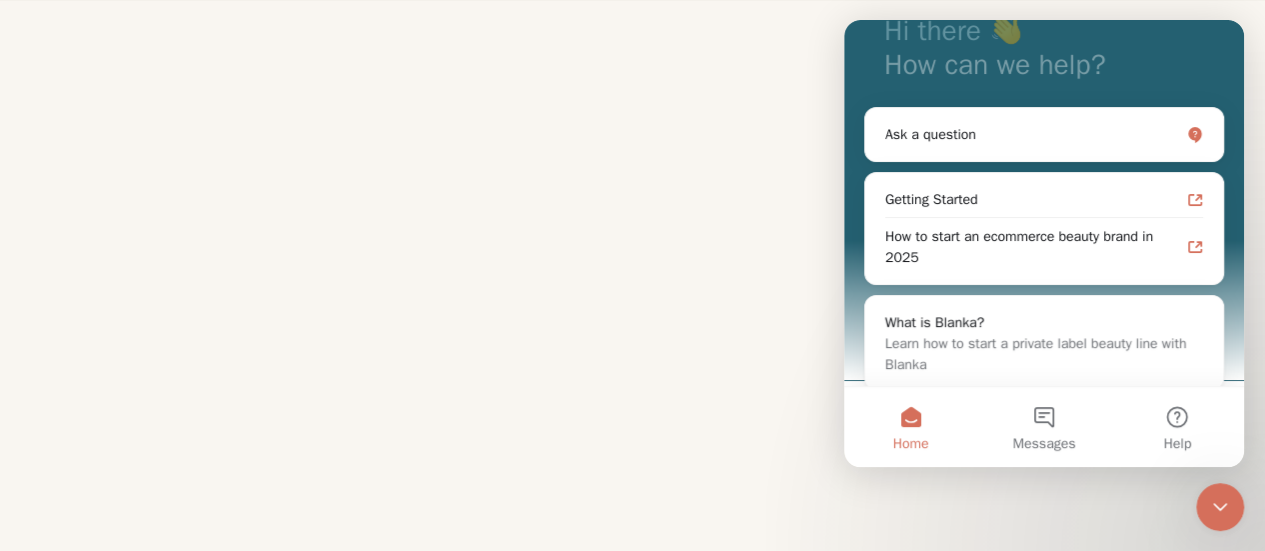scroll, scrollTop: 160, scrollLeft: 0, axis: vertical 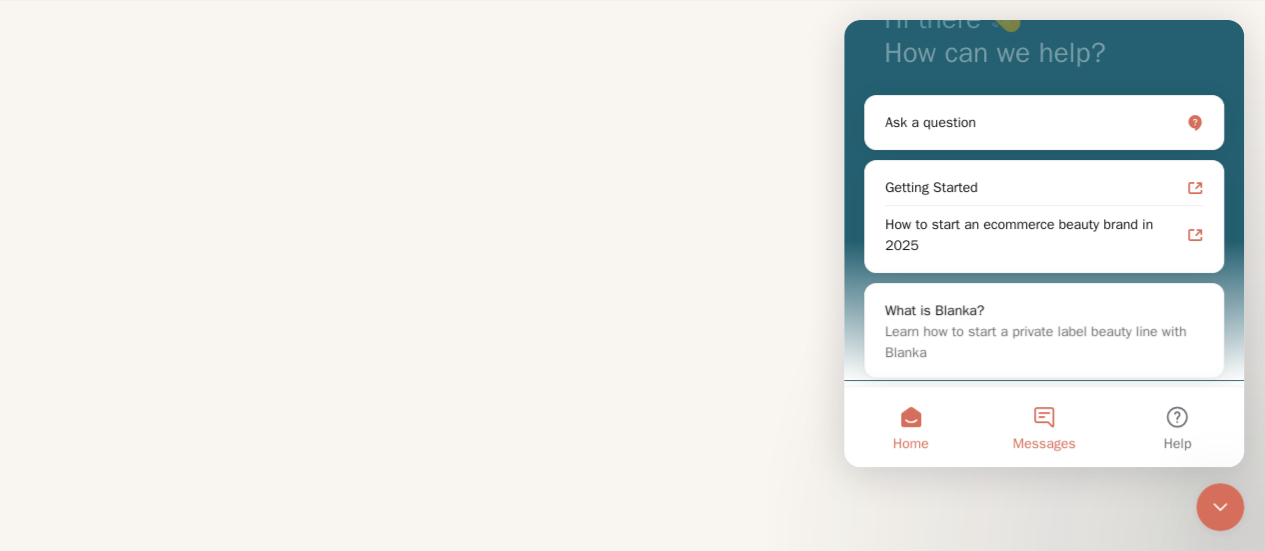 click on "Messages" at bounding box center (1043, 427) 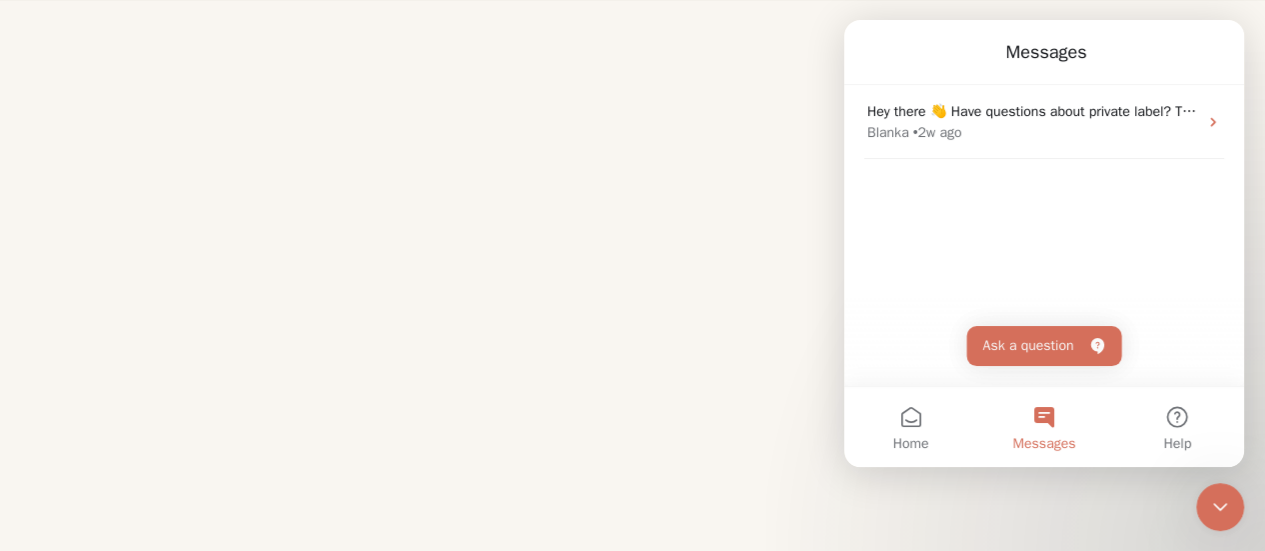 click on "Messages" at bounding box center (1043, 427) 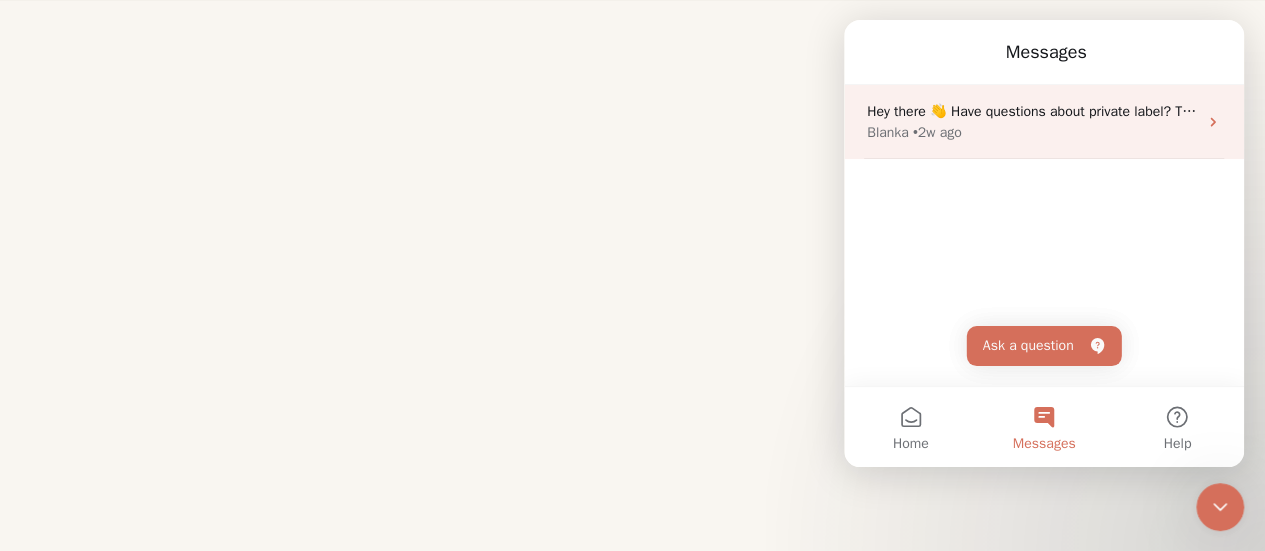 click on "Hey there 👋 Have questions about private label? Talk to our team. Search for helpful articles or read this blog." at bounding box center [1208, 111] 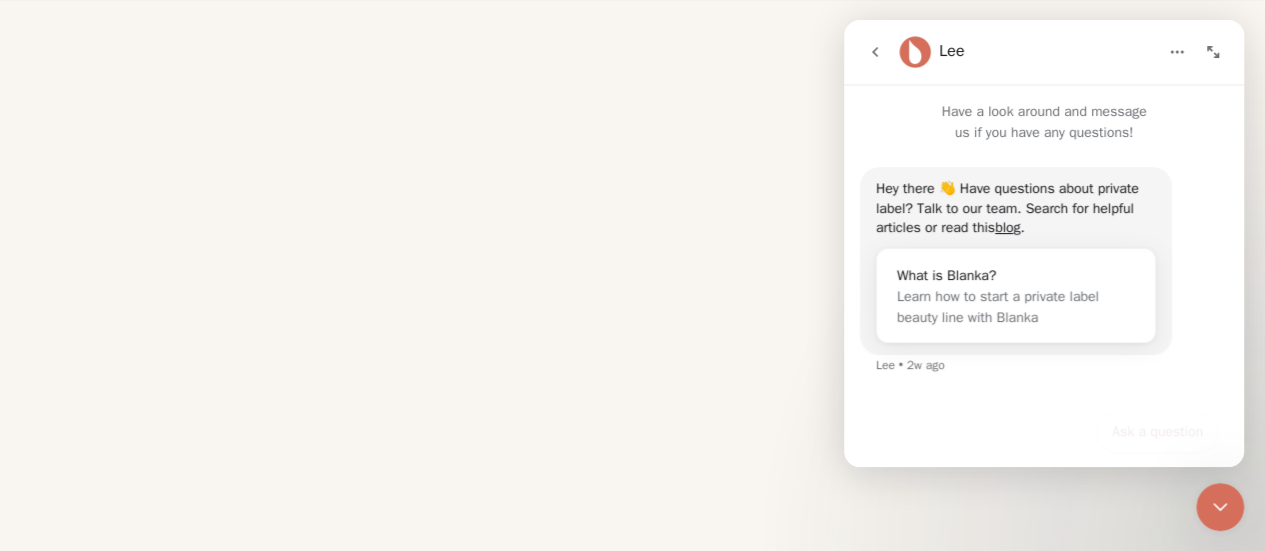 scroll, scrollTop: 19, scrollLeft: 0, axis: vertical 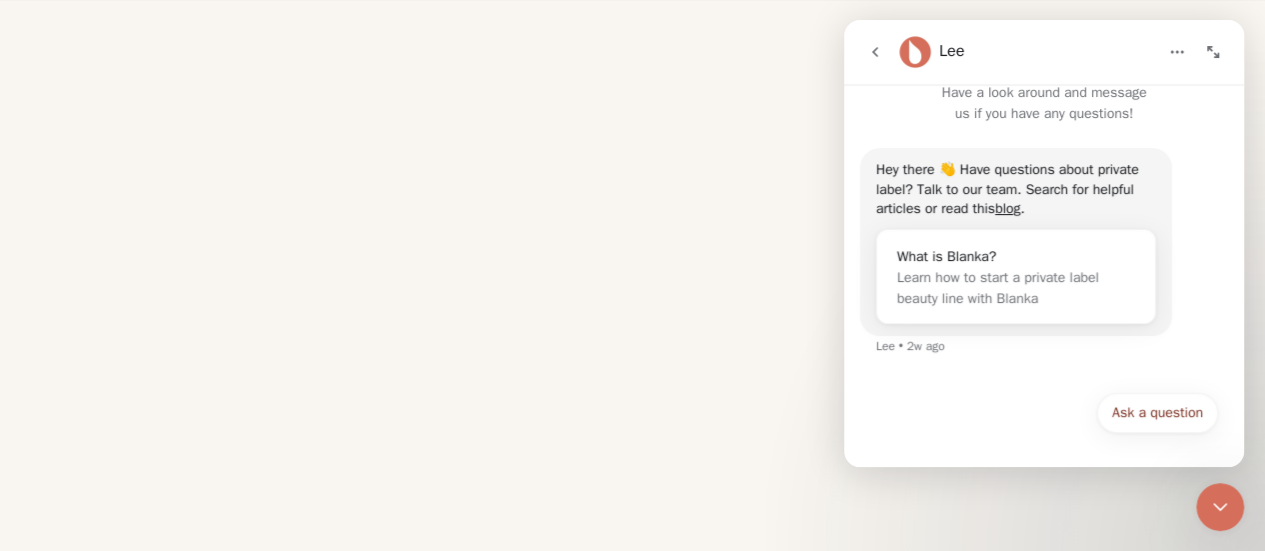 click at bounding box center [1220, 507] 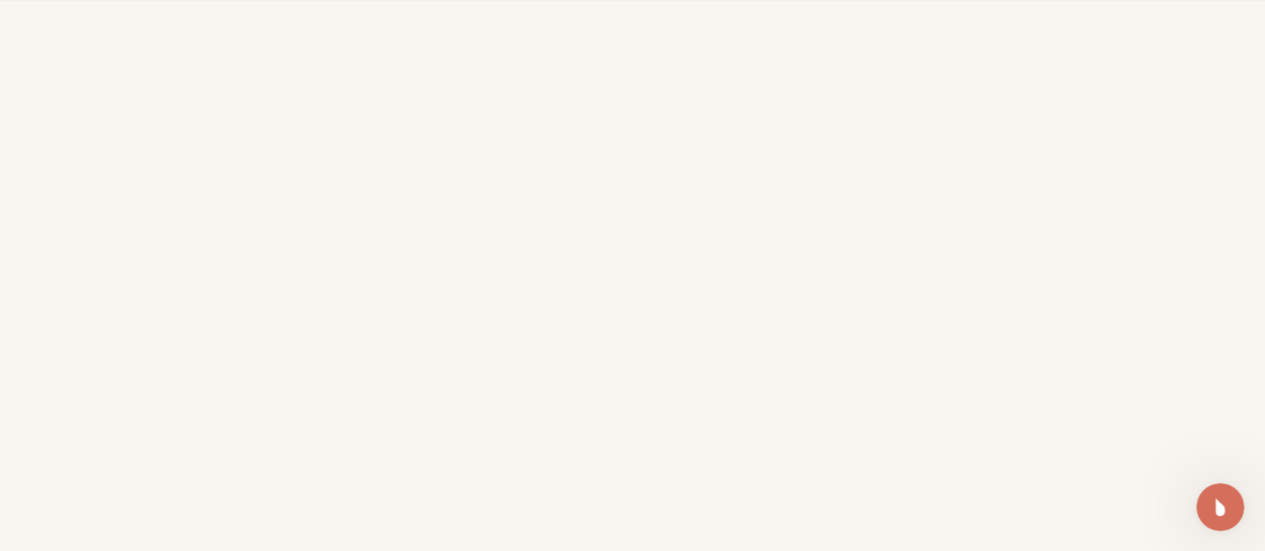 scroll, scrollTop: 0, scrollLeft: 0, axis: both 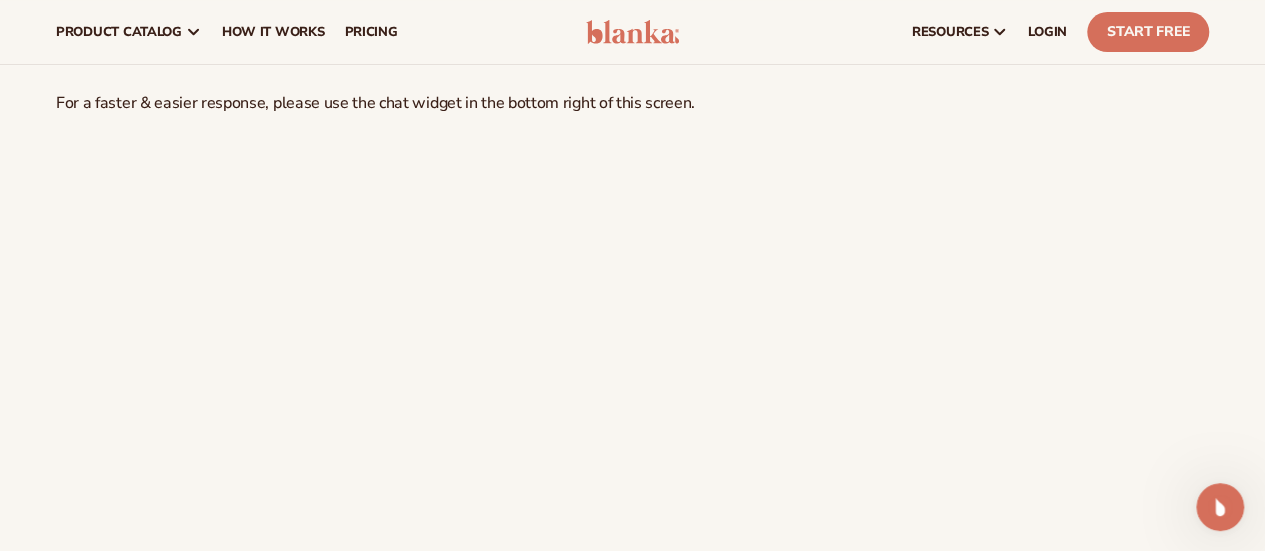 drag, startPoint x: 1259, startPoint y: 117, endPoint x: 1274, endPoint y: 154, distance: 39.92493 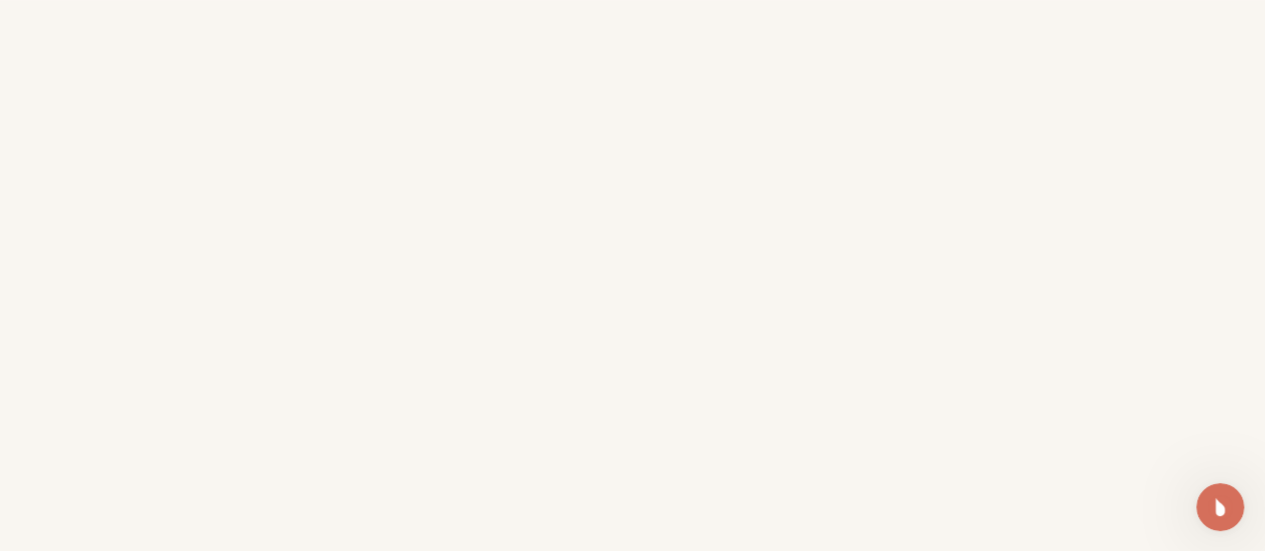 scroll, scrollTop: 420, scrollLeft: 0, axis: vertical 